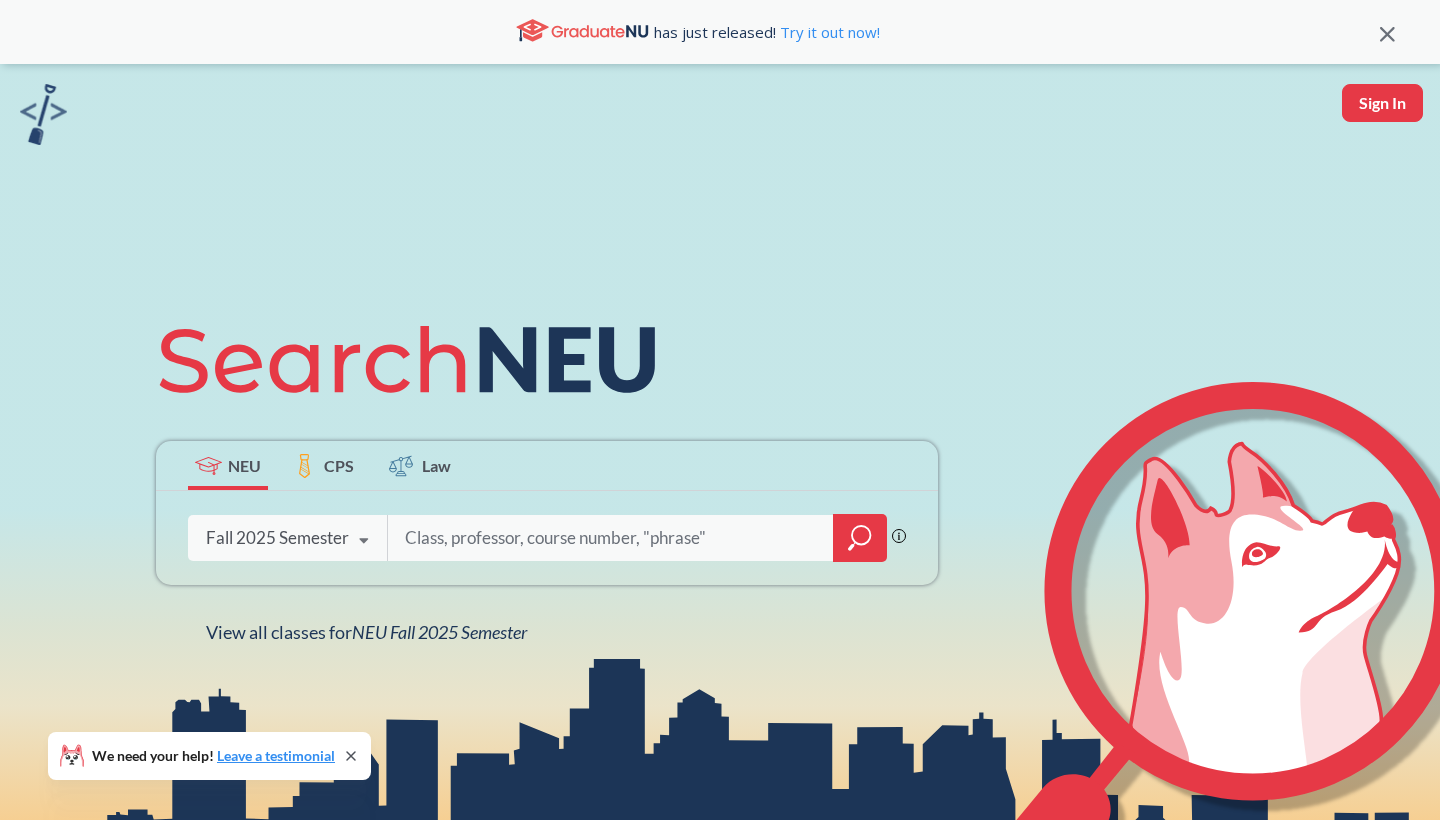 scroll, scrollTop: 357, scrollLeft: 0, axis: vertical 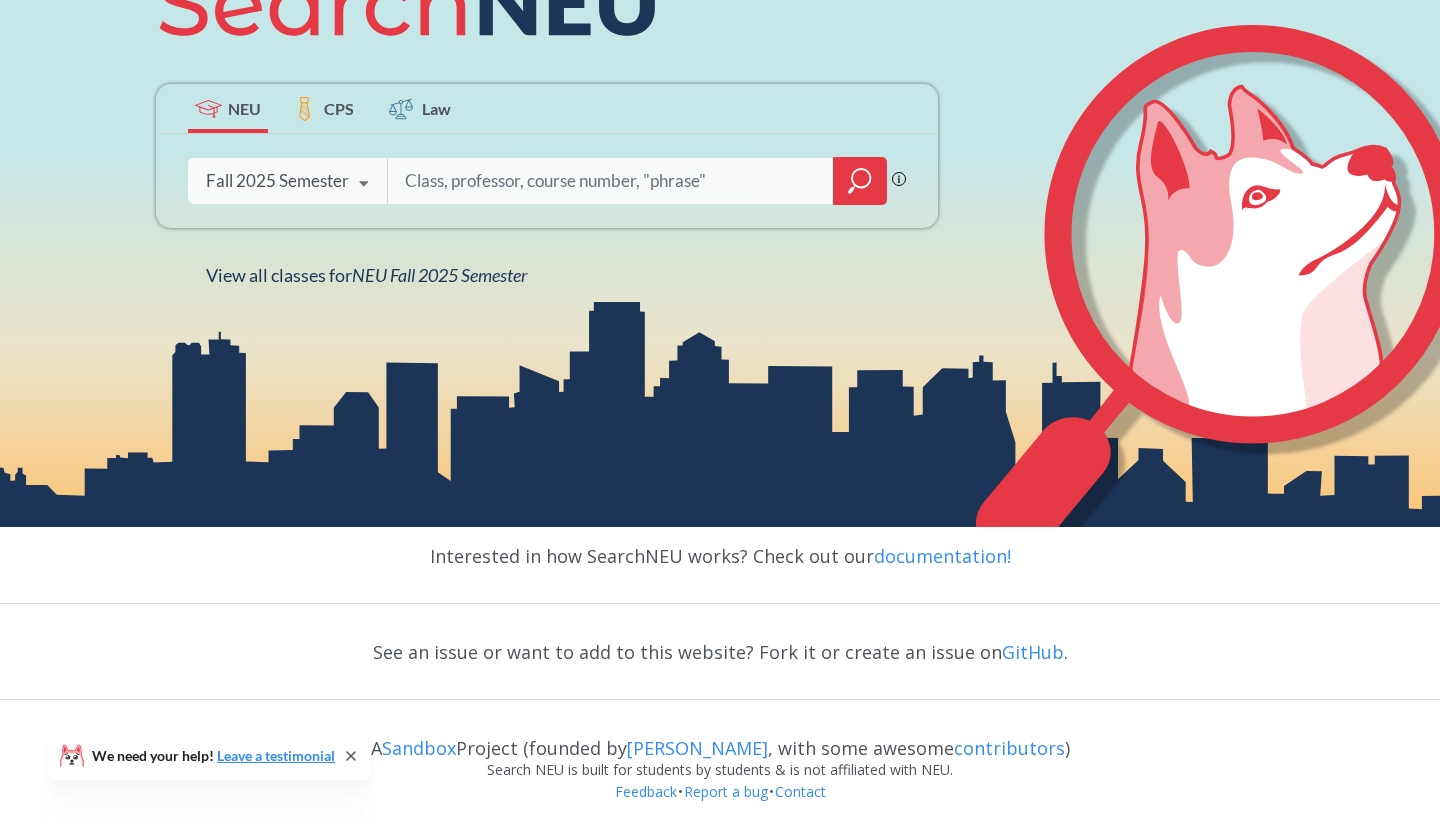 click at bounding box center [364, 184] 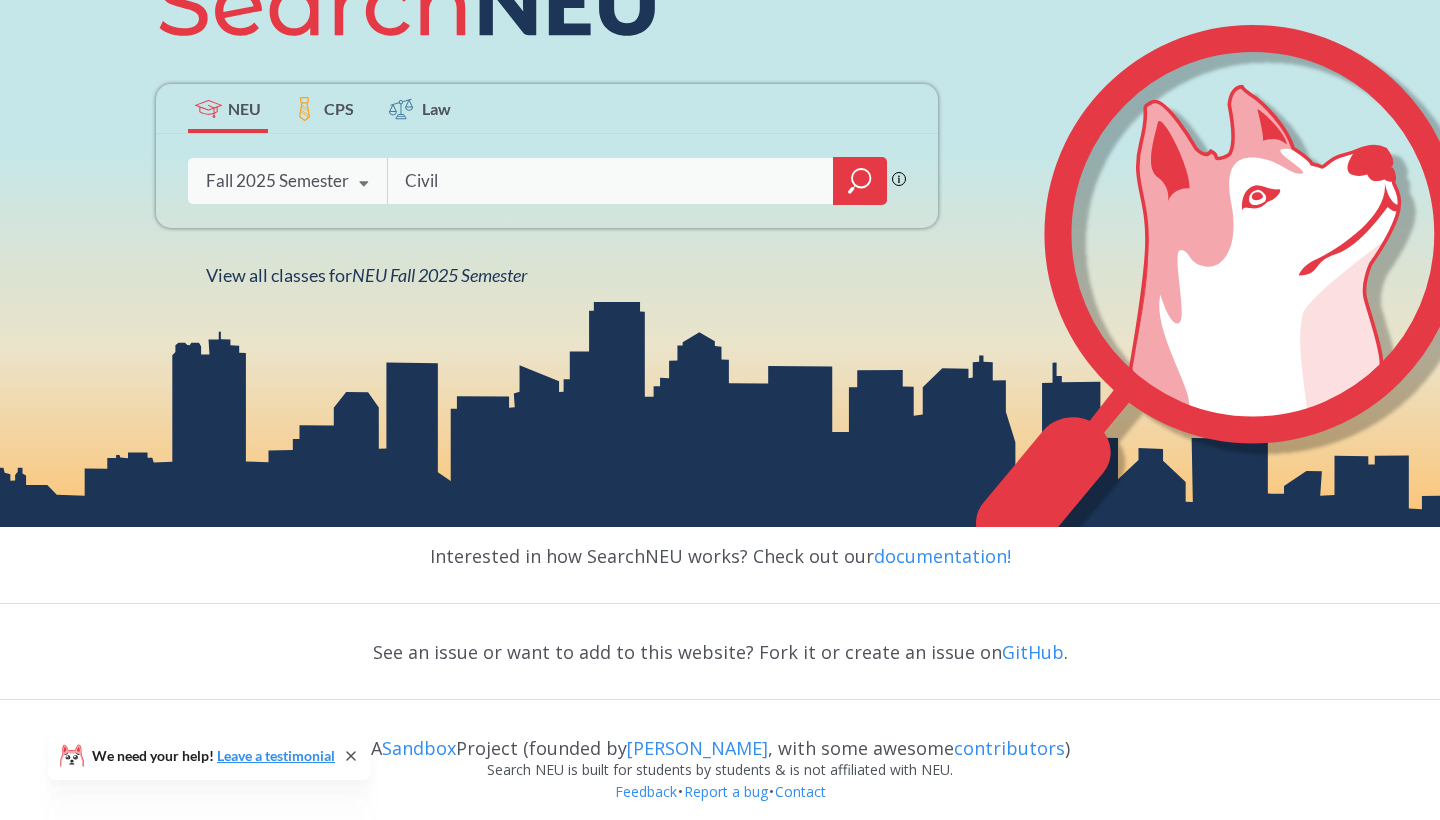 type on "Civil" 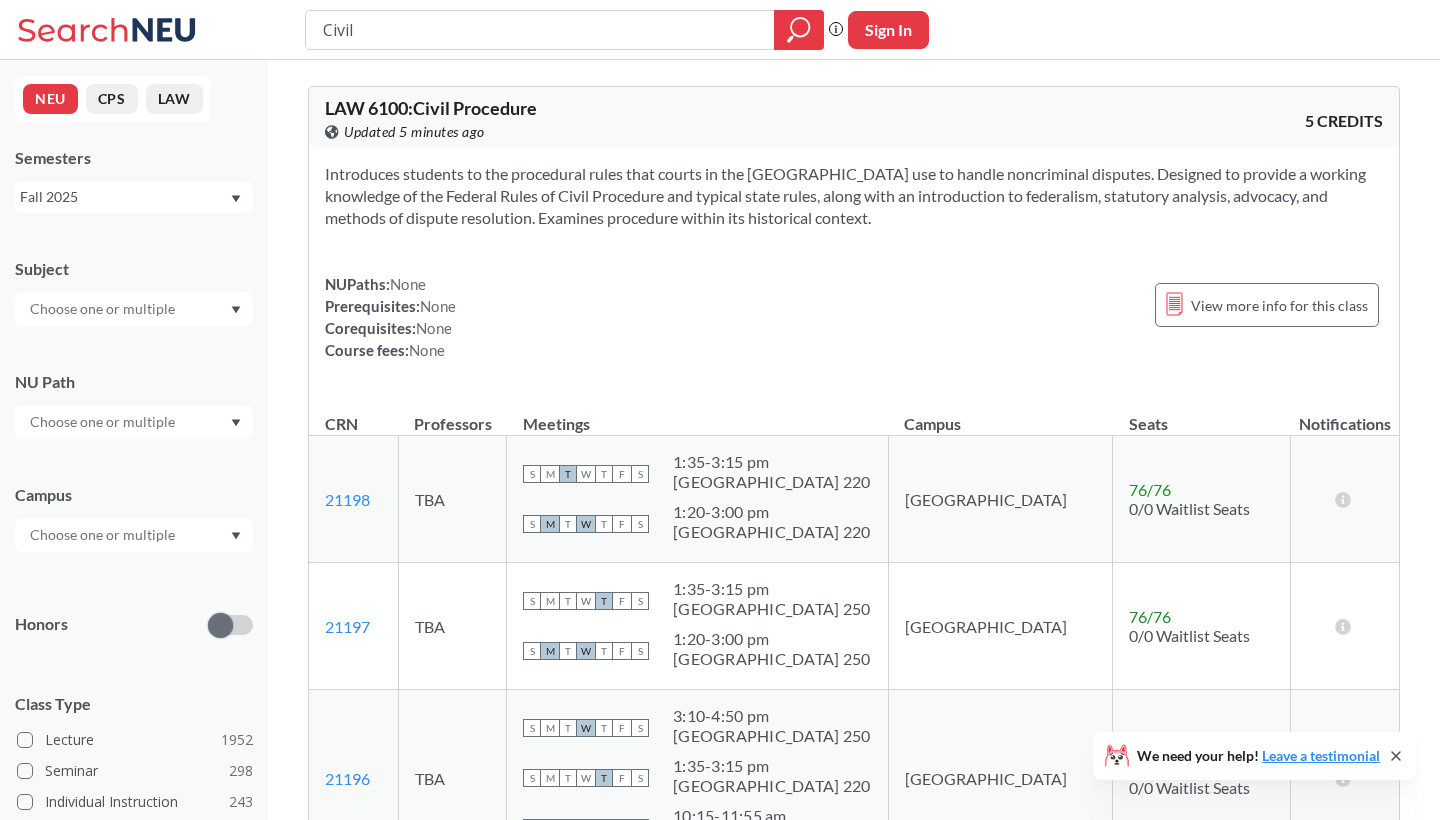 click at bounding box center [134, 309] 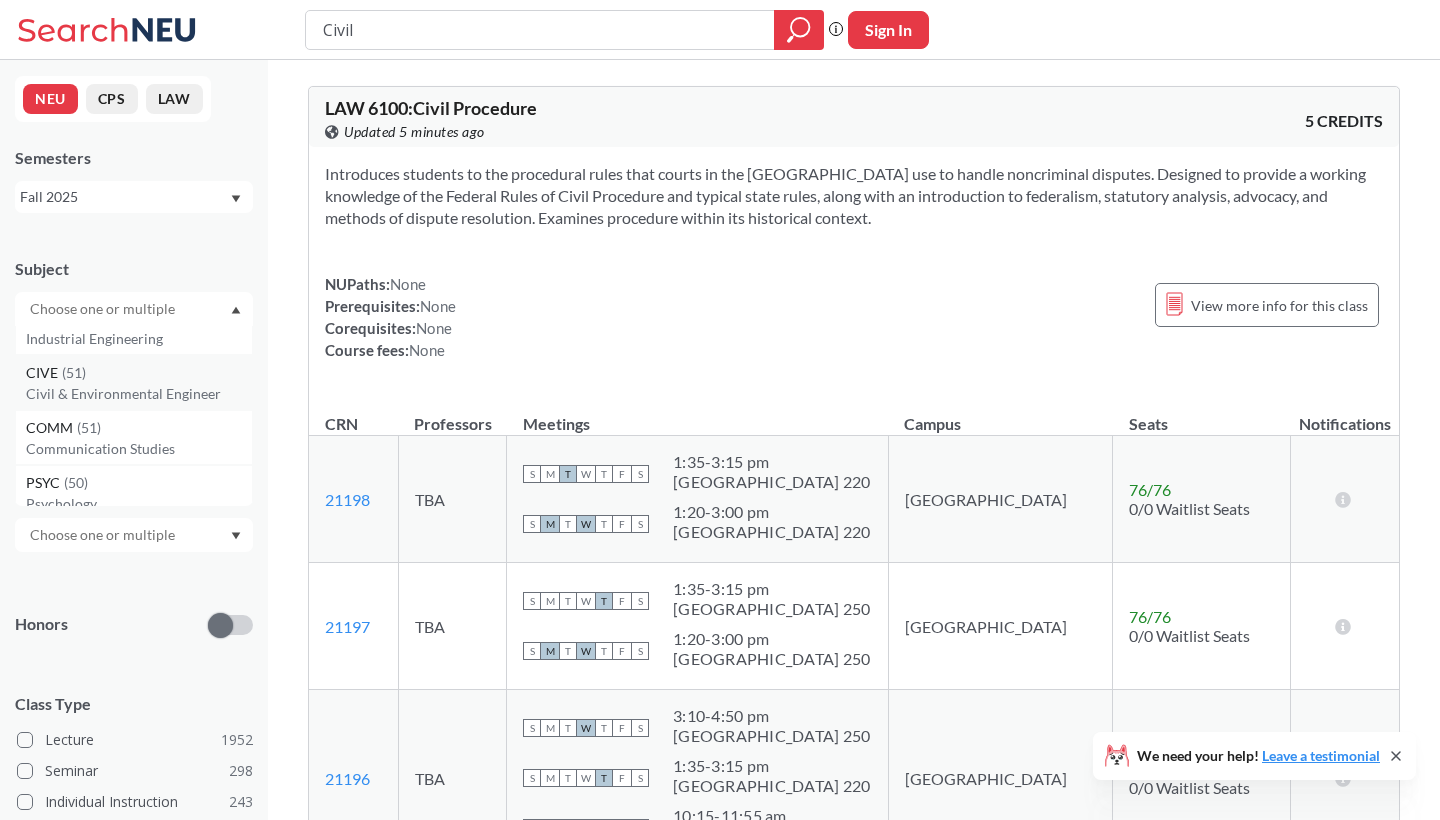 scroll, scrollTop: 616, scrollLeft: 0, axis: vertical 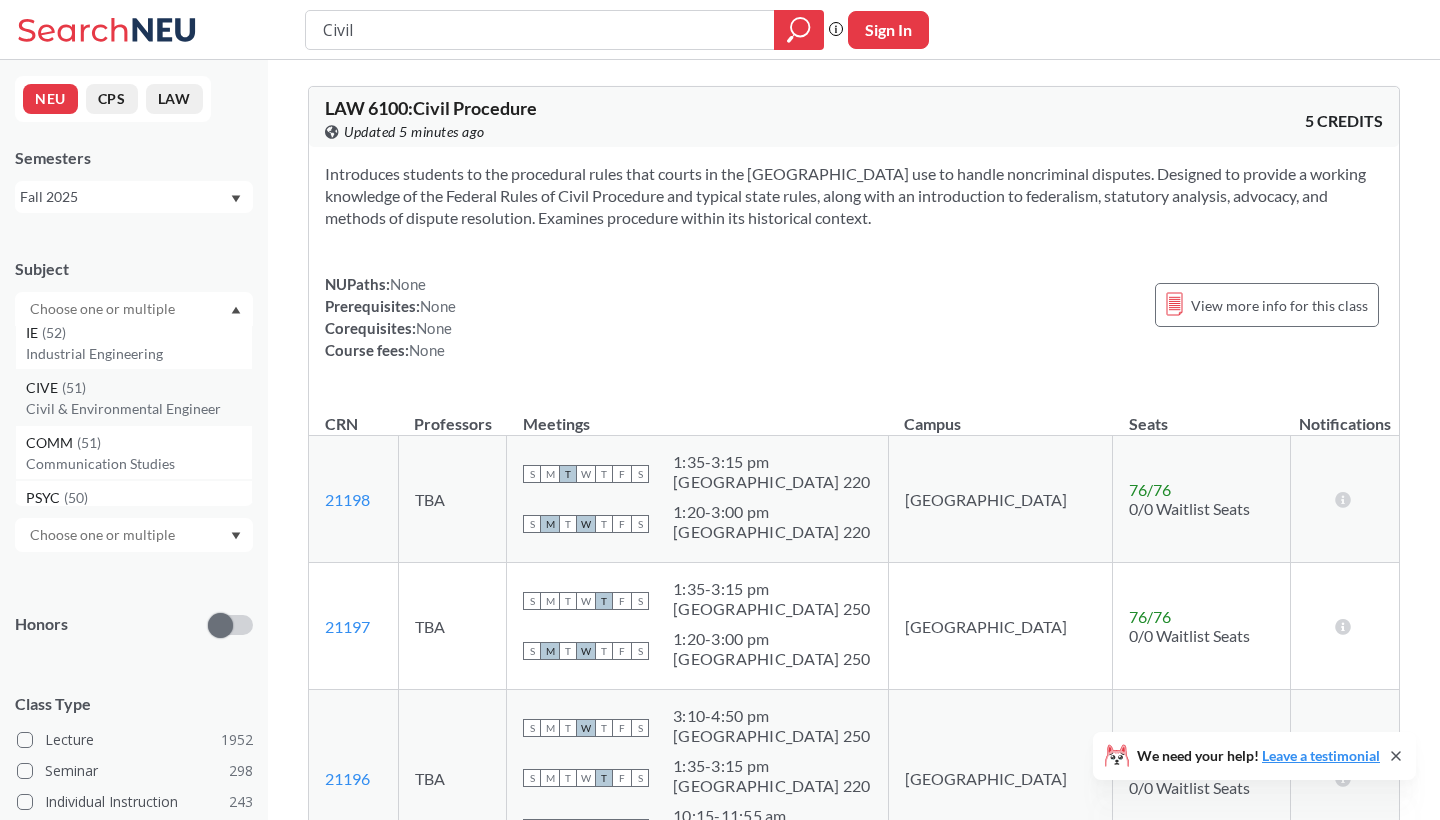 click on "Civil & Environmental Engineer" at bounding box center [139, 409] 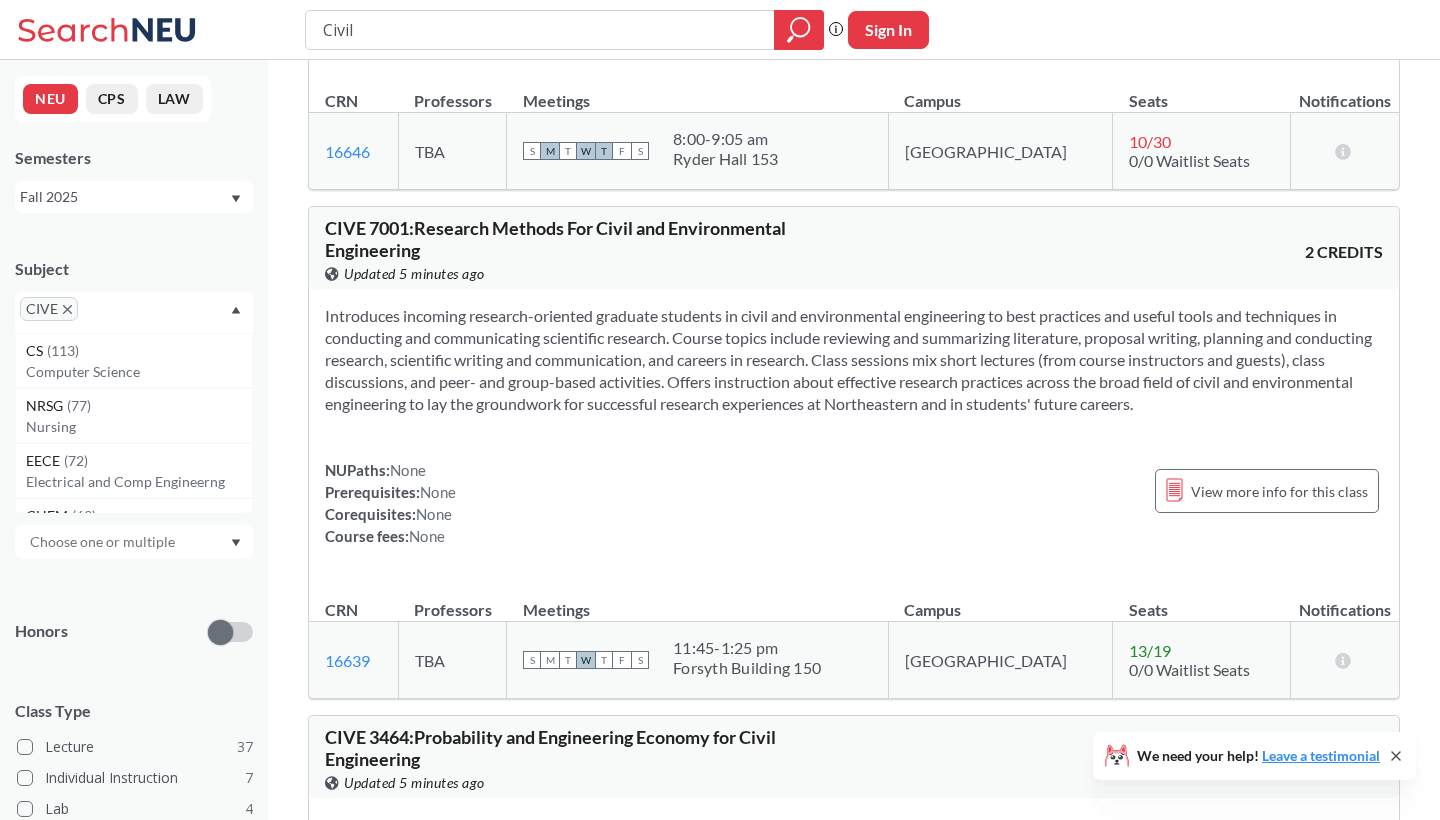 scroll, scrollTop: 585, scrollLeft: 0, axis: vertical 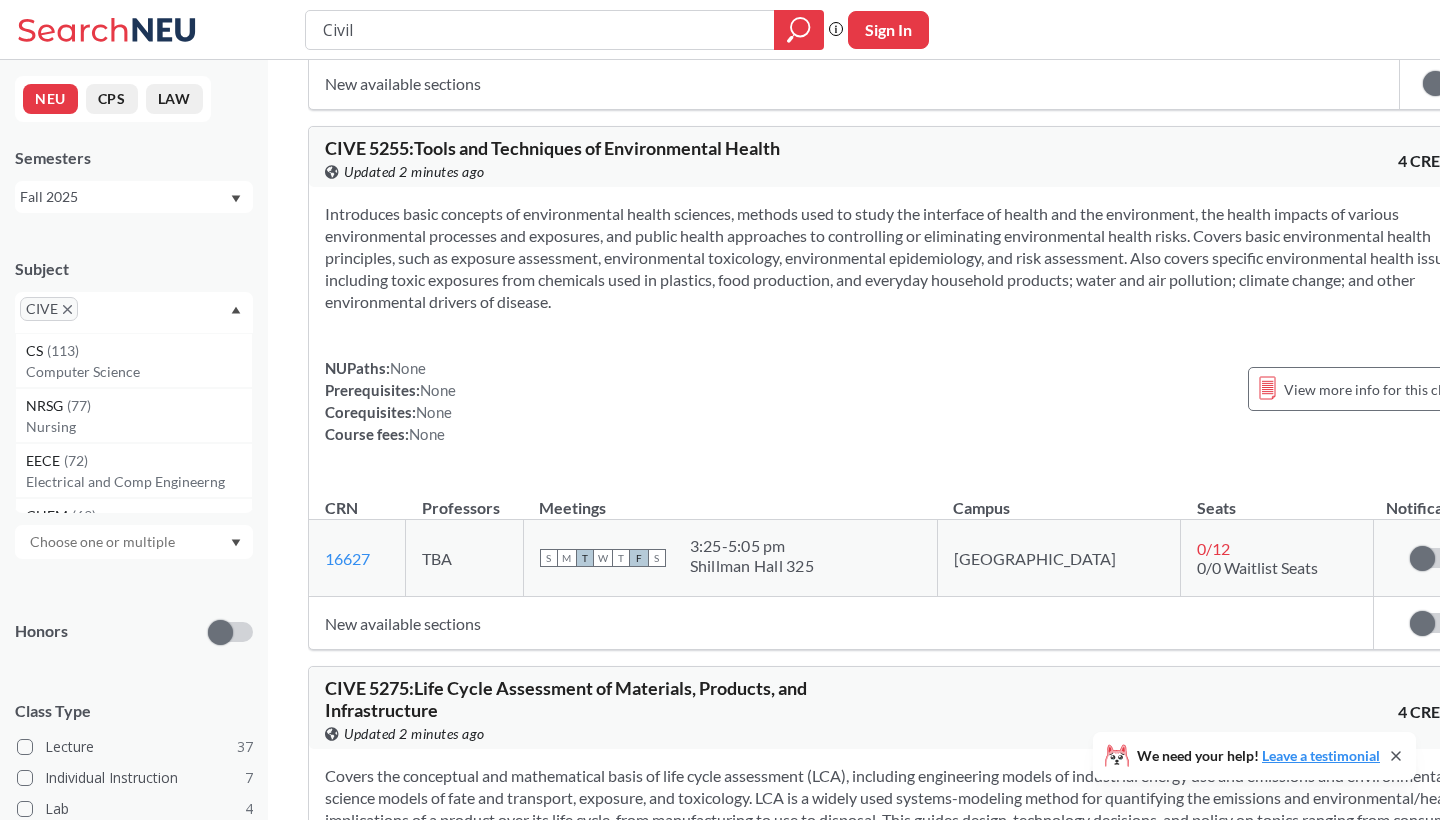 click on "0 / 12" at bounding box center (1213, 548) 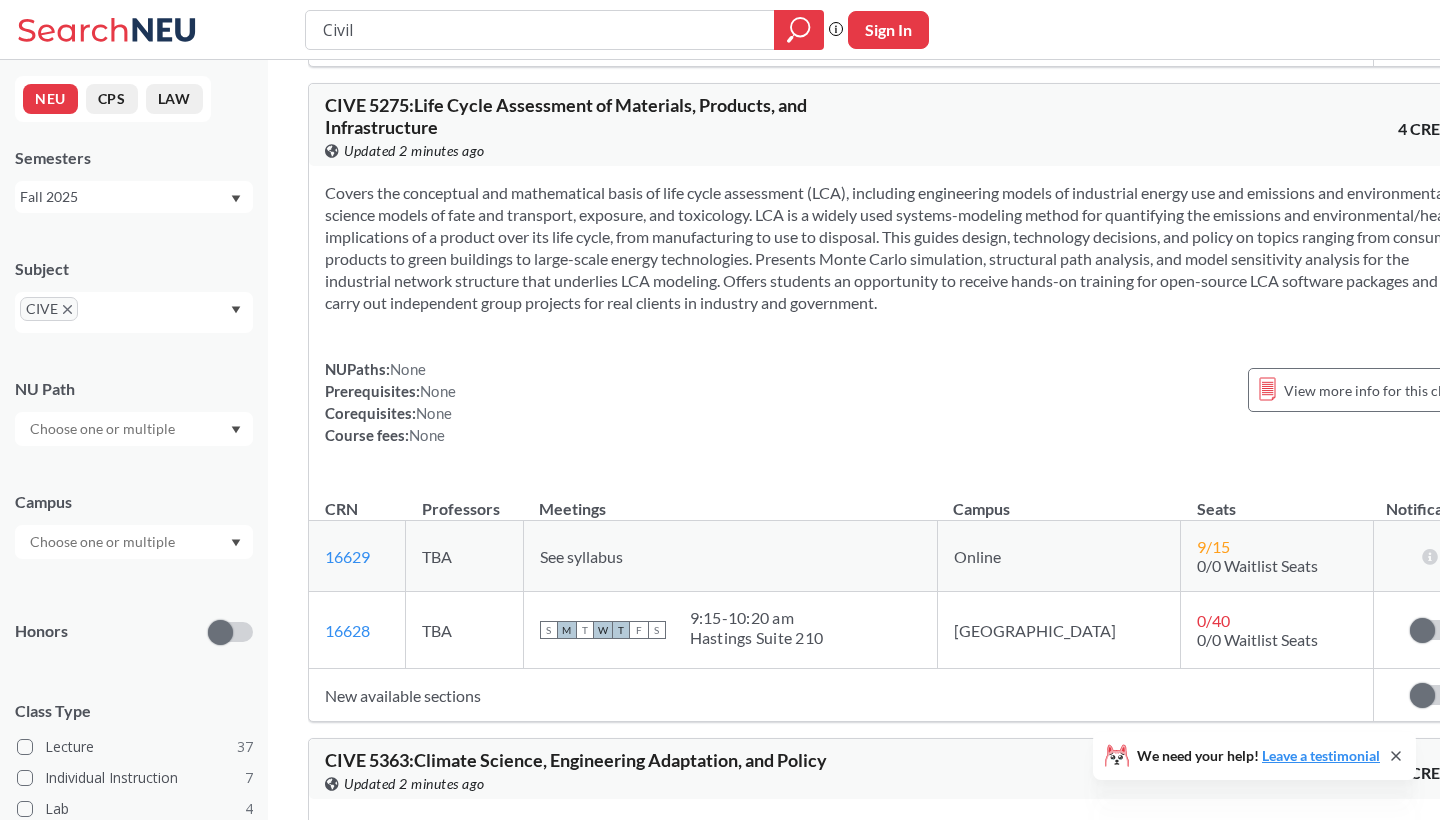 scroll, scrollTop: 12912, scrollLeft: 0, axis: vertical 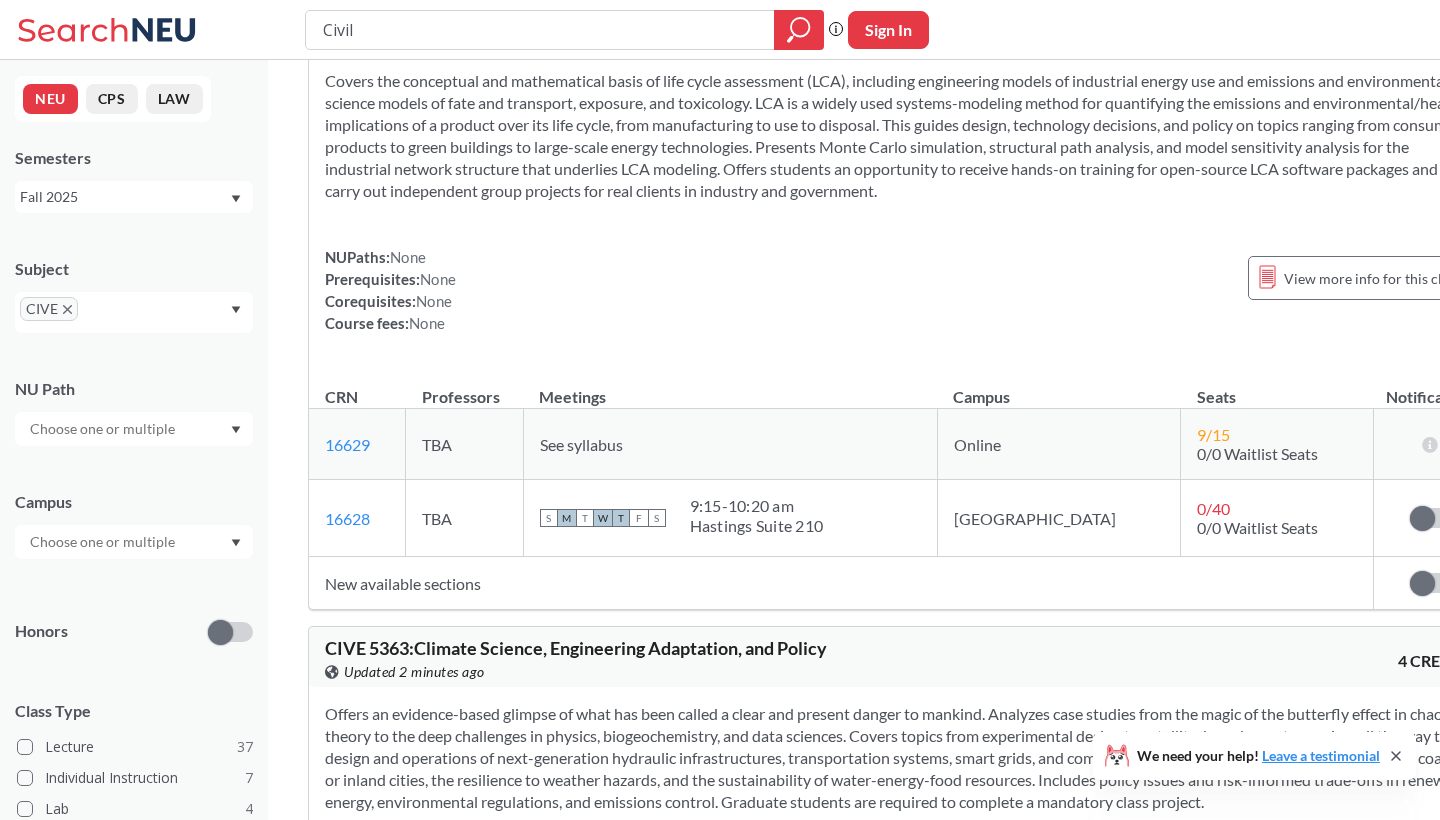 click on "Civil Phrase search guarantees the exact search appears in the results. Ex. If you want the exact phrase "studio design" to appear in the search results, wrap it up in quotes. Sign In" at bounding box center (720, 30) 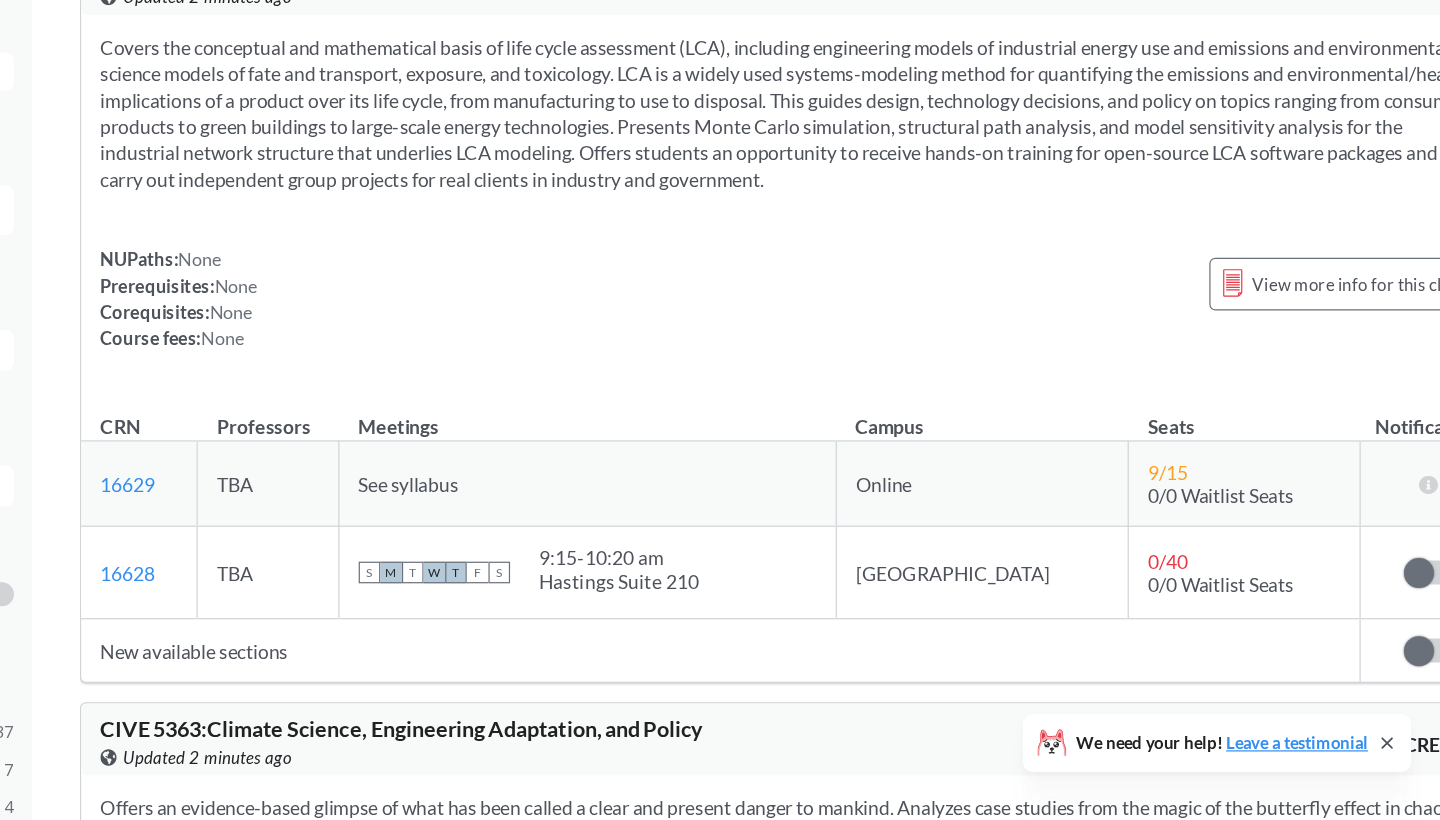 scroll, scrollTop: 12816, scrollLeft: 0, axis: vertical 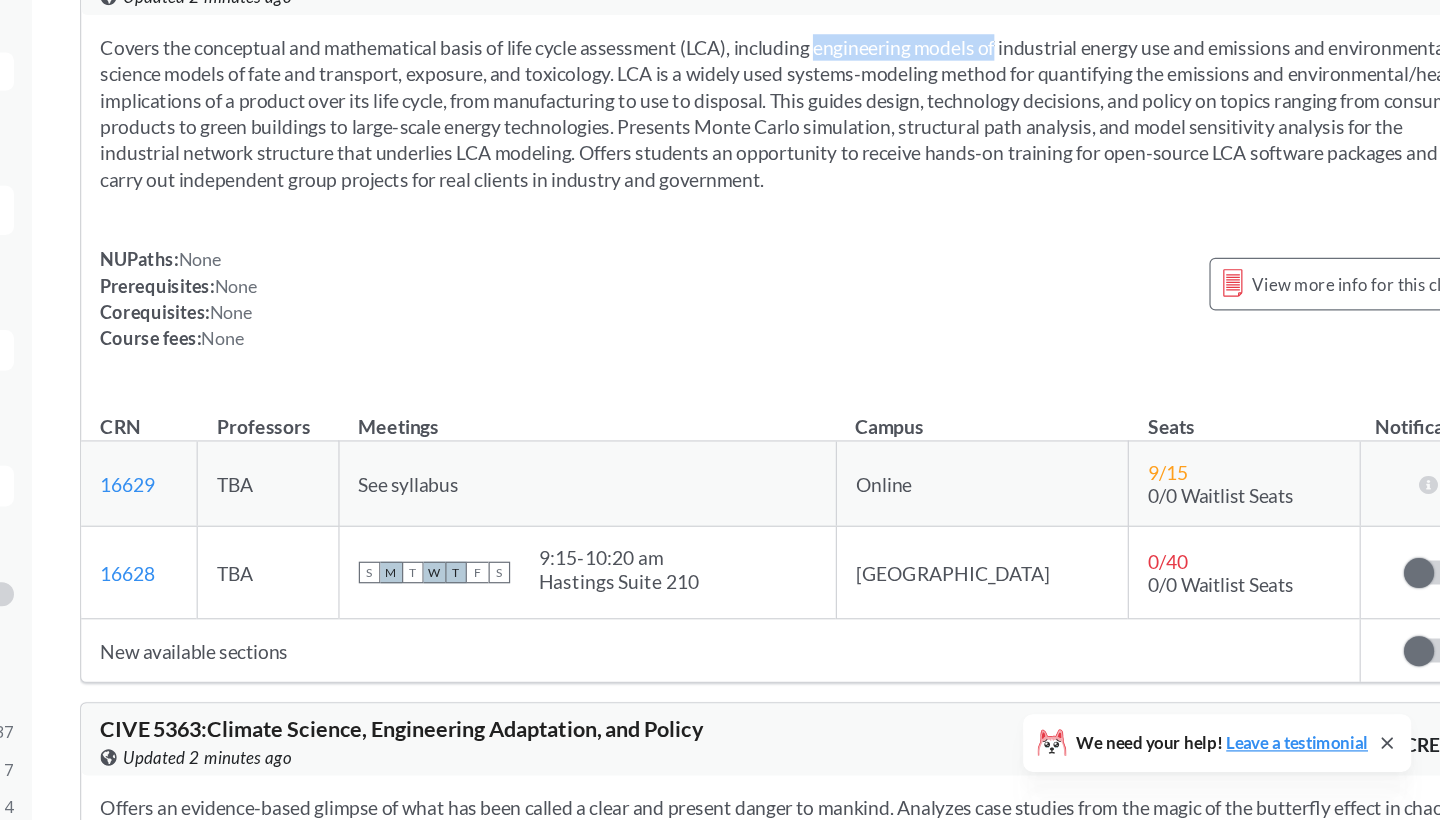 drag, startPoint x: 650, startPoint y: 183, endPoint x: 812, endPoint y: 183, distance: 162 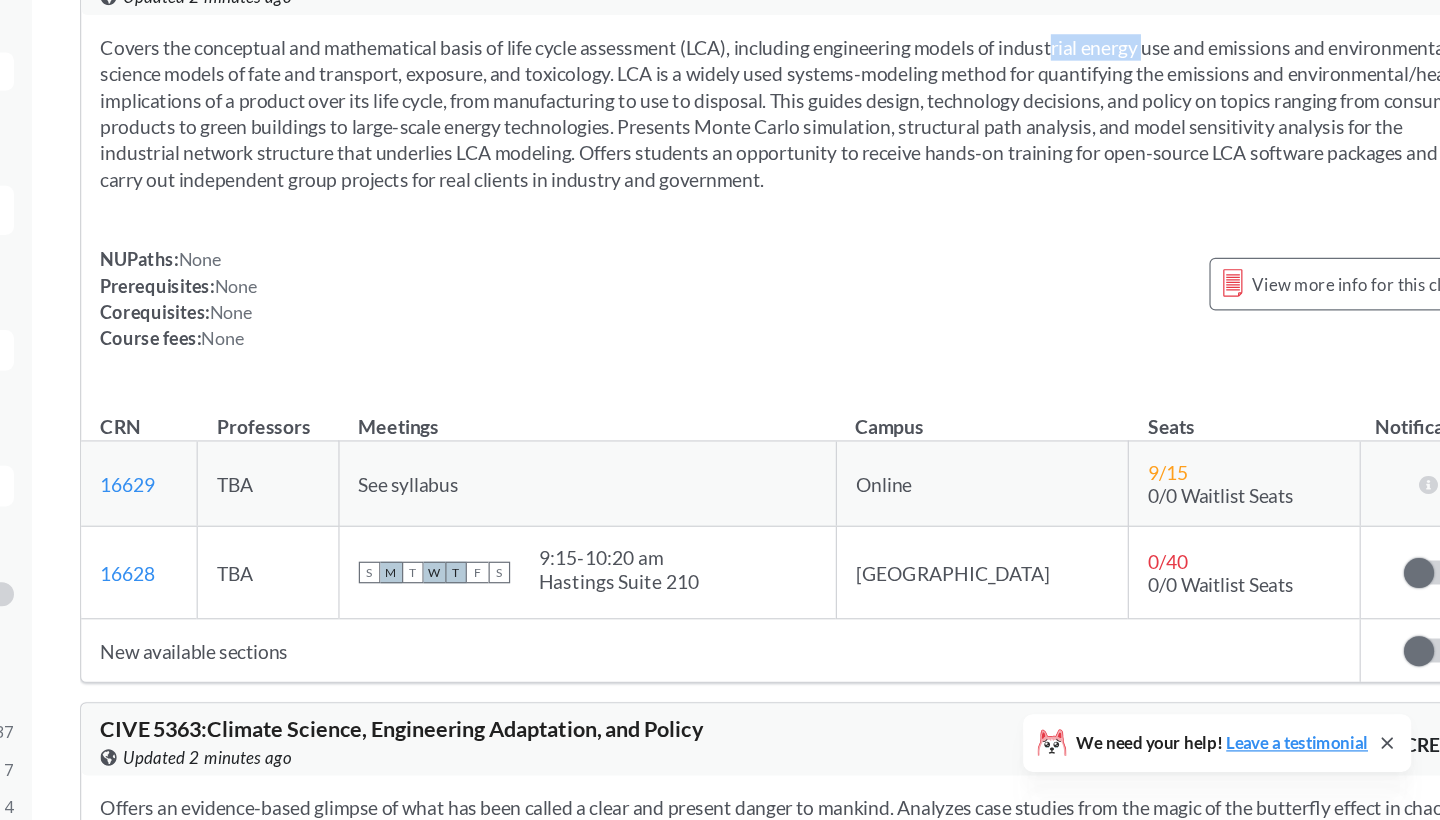 drag, startPoint x: 848, startPoint y: 183, endPoint x: 933, endPoint y: 183, distance: 85 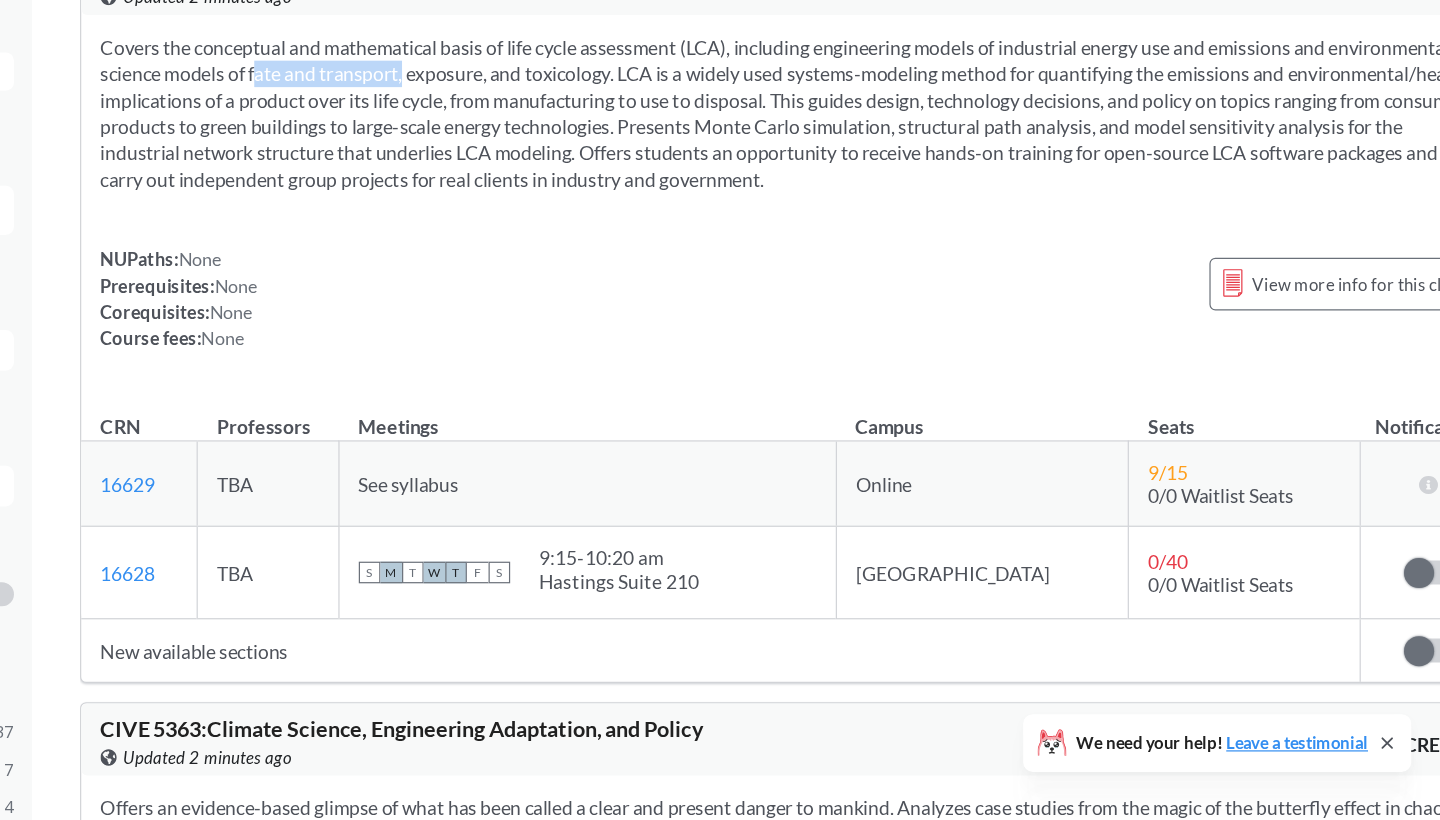 drag, startPoint x: 295, startPoint y: 209, endPoint x: 411, endPoint y: 209, distance: 116 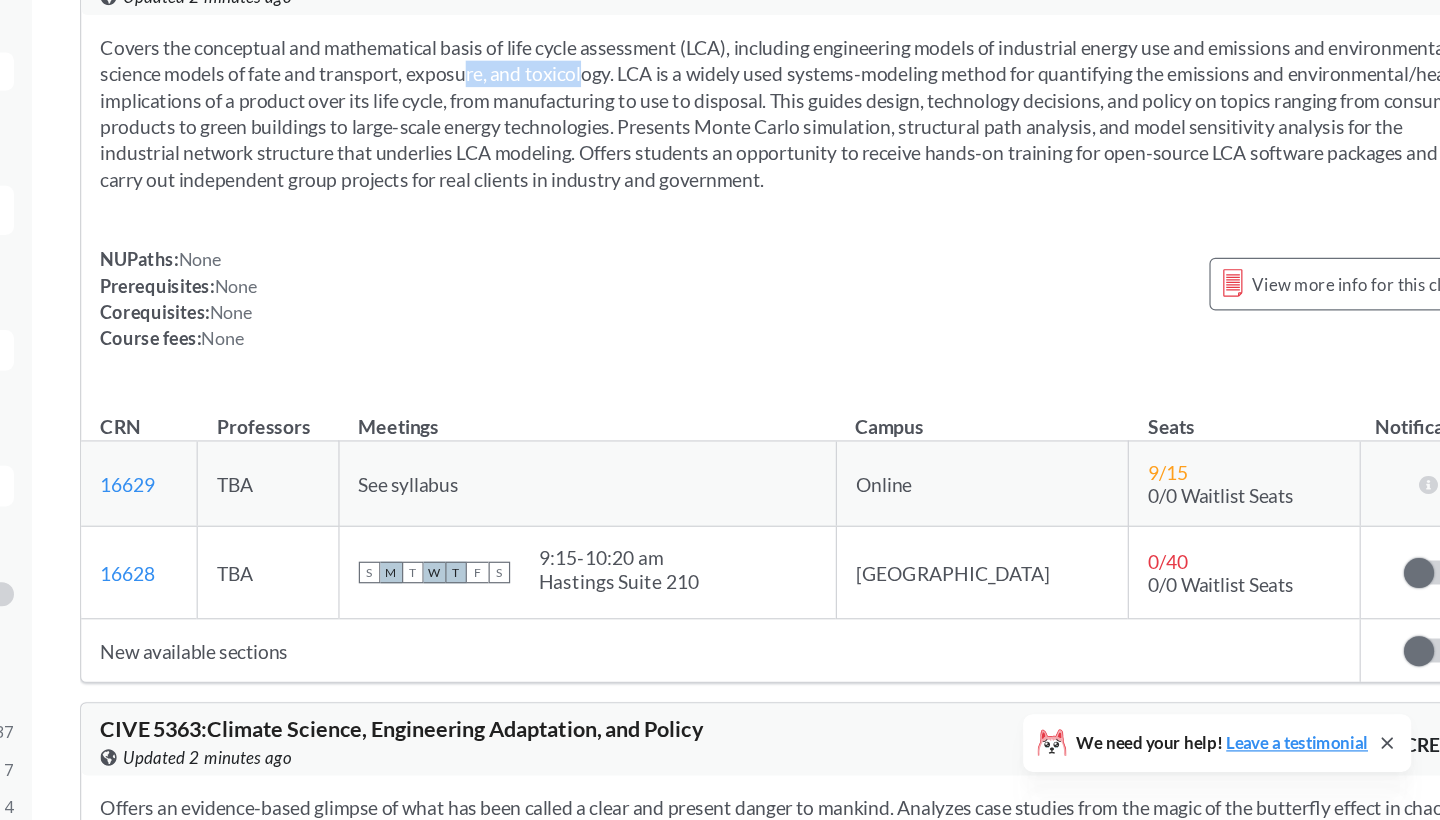 drag, startPoint x: 456, startPoint y: 211, endPoint x: 562, endPoint y: 212, distance: 106.004715 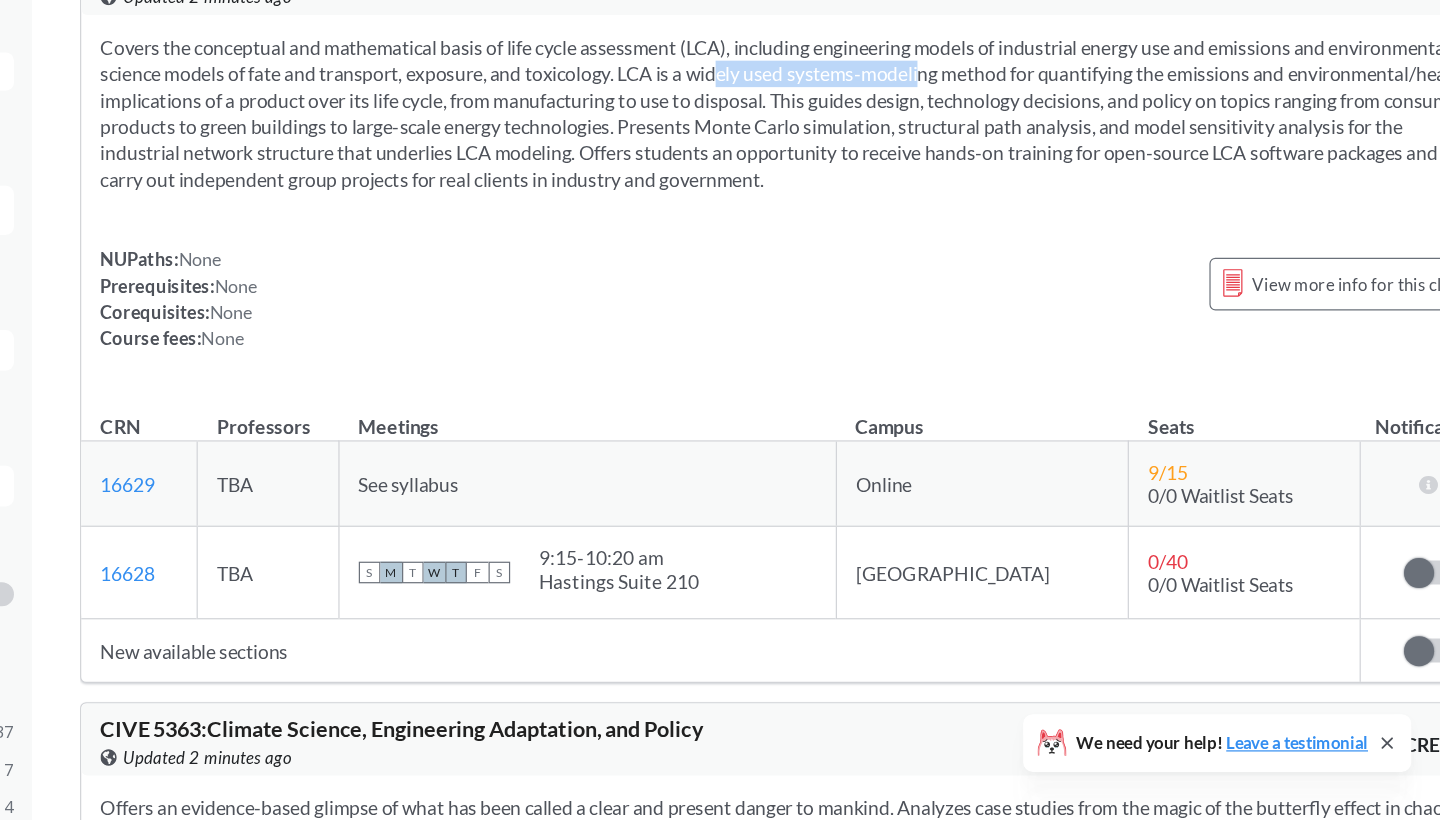drag, startPoint x: 672, startPoint y: 208, endPoint x: 846, endPoint y: 205, distance: 174.02586 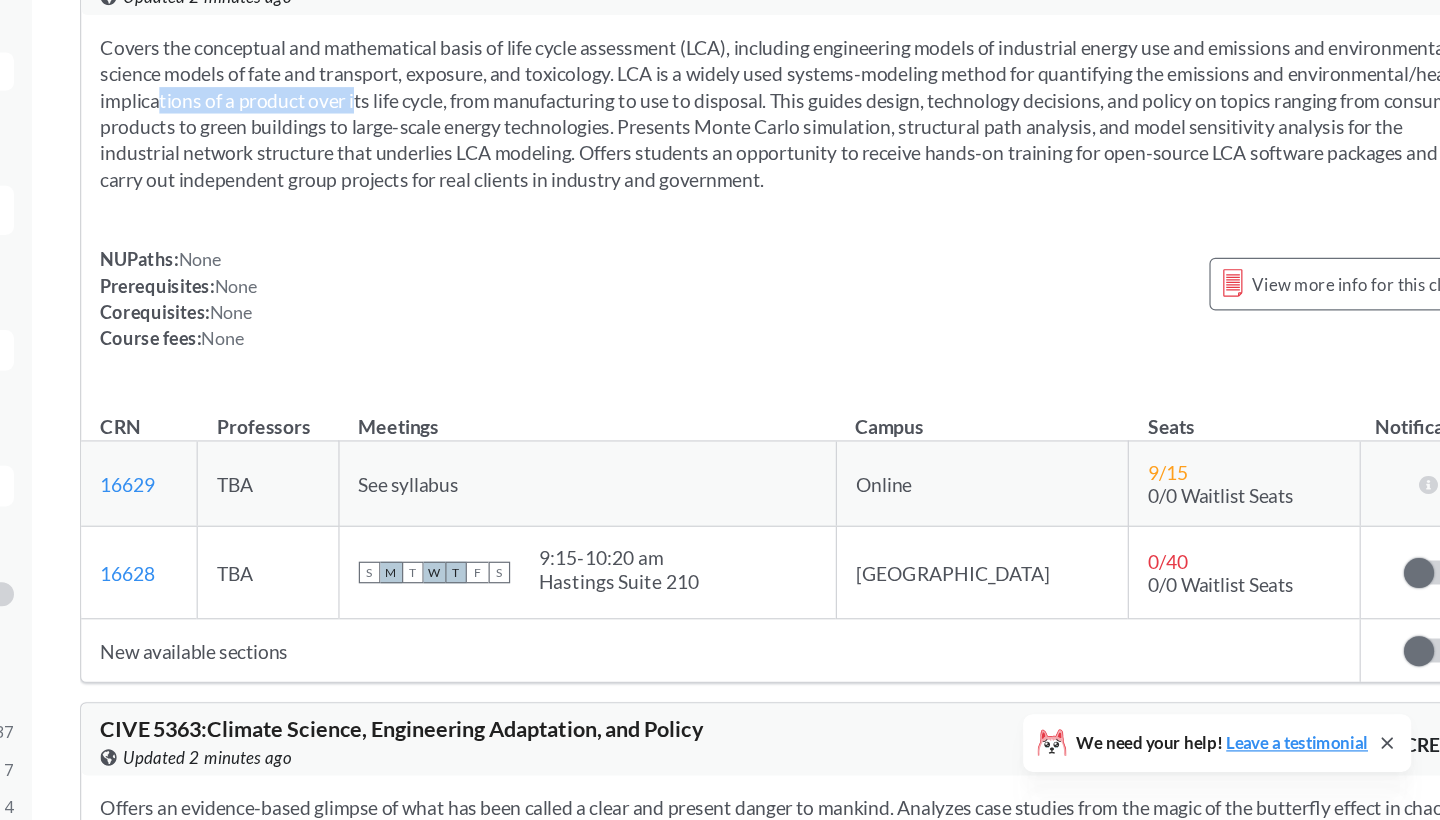 drag, startPoint x: 352, startPoint y: 220, endPoint x: 521, endPoint y: 219, distance: 169.00296 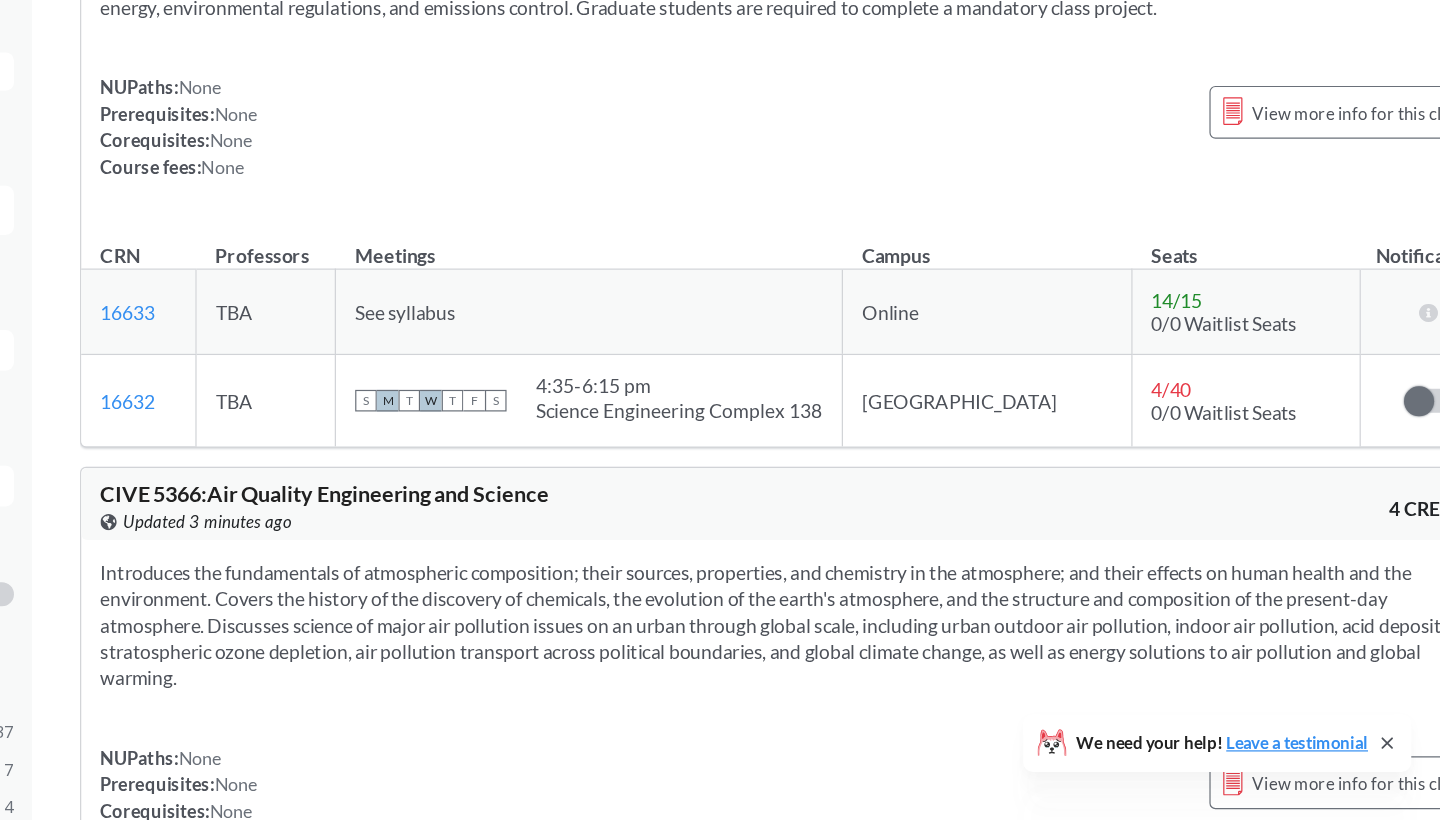scroll, scrollTop: 13589, scrollLeft: 0, axis: vertical 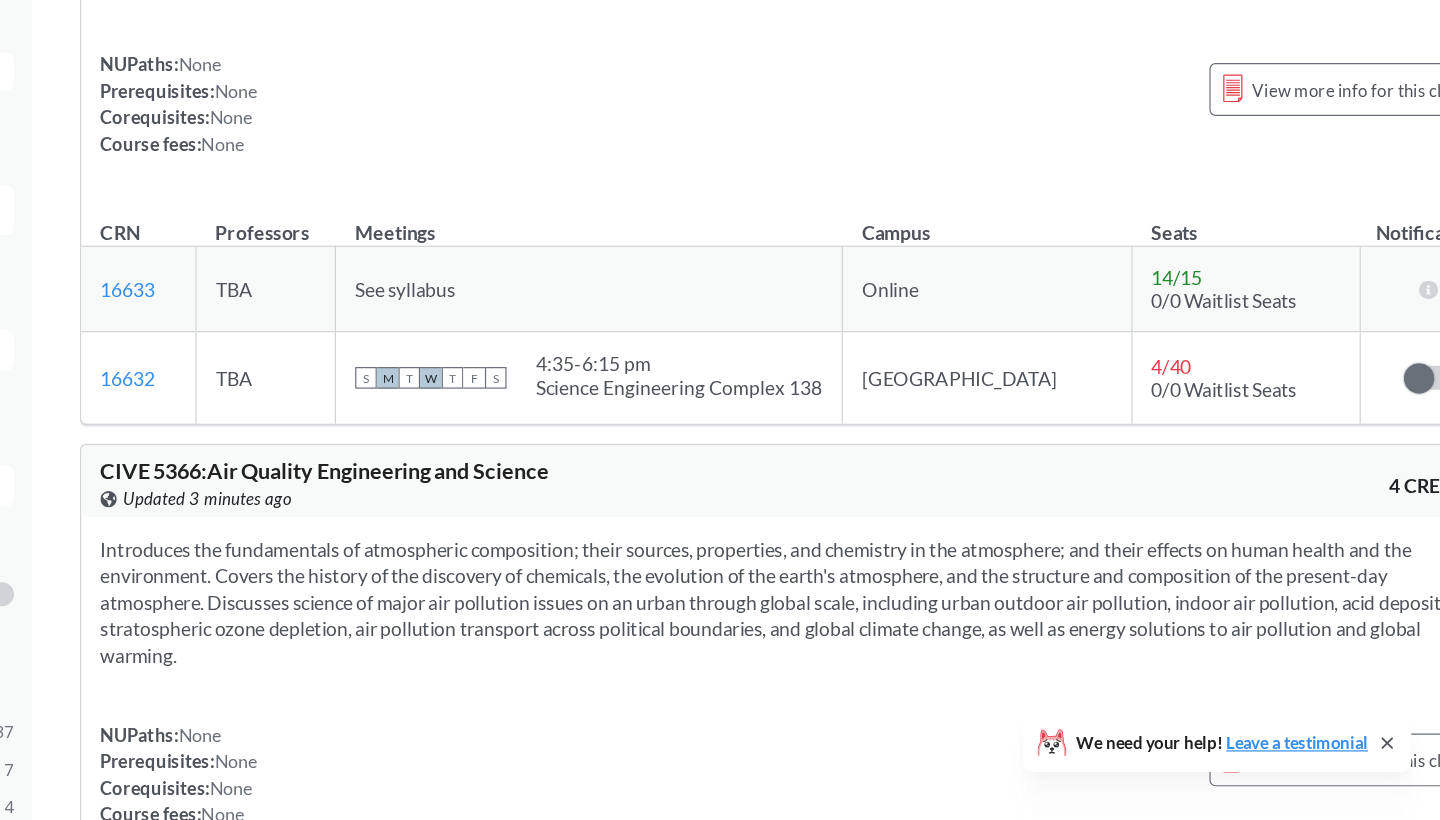 click on "See syllabus" at bounding box center (578, 378) 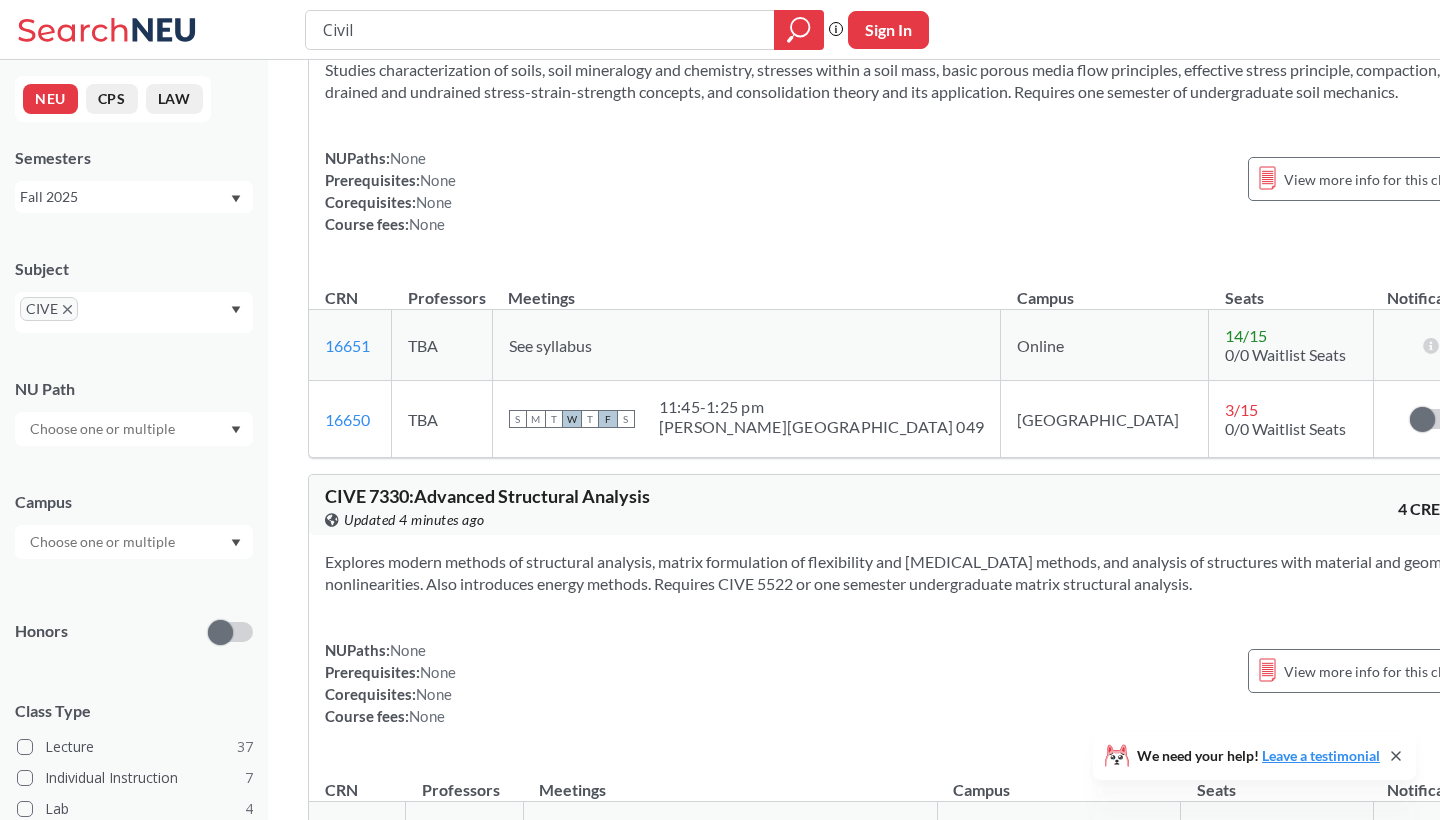scroll, scrollTop: 18142, scrollLeft: 0, axis: vertical 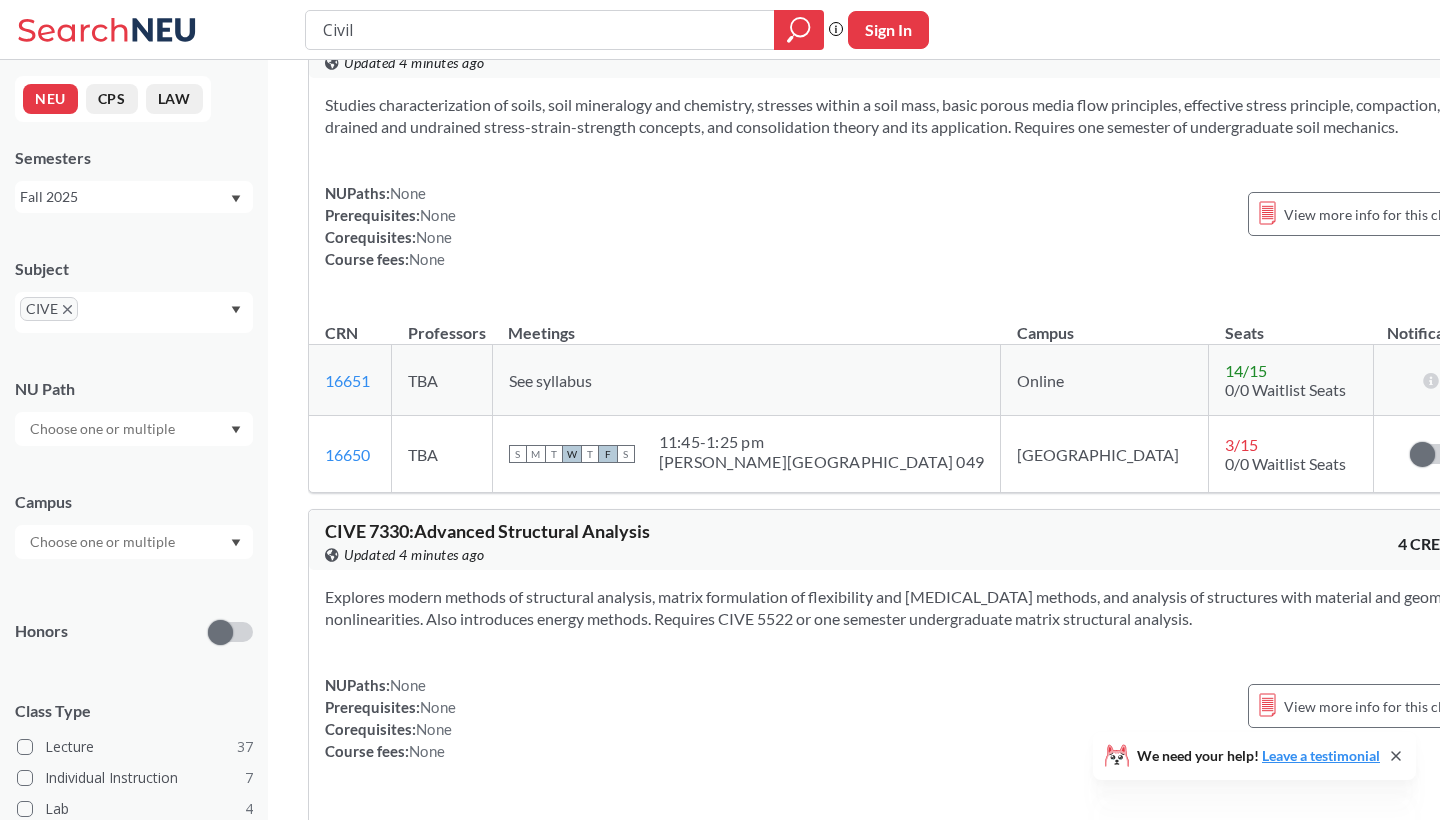 click on "Fall 2025" at bounding box center [124, 197] 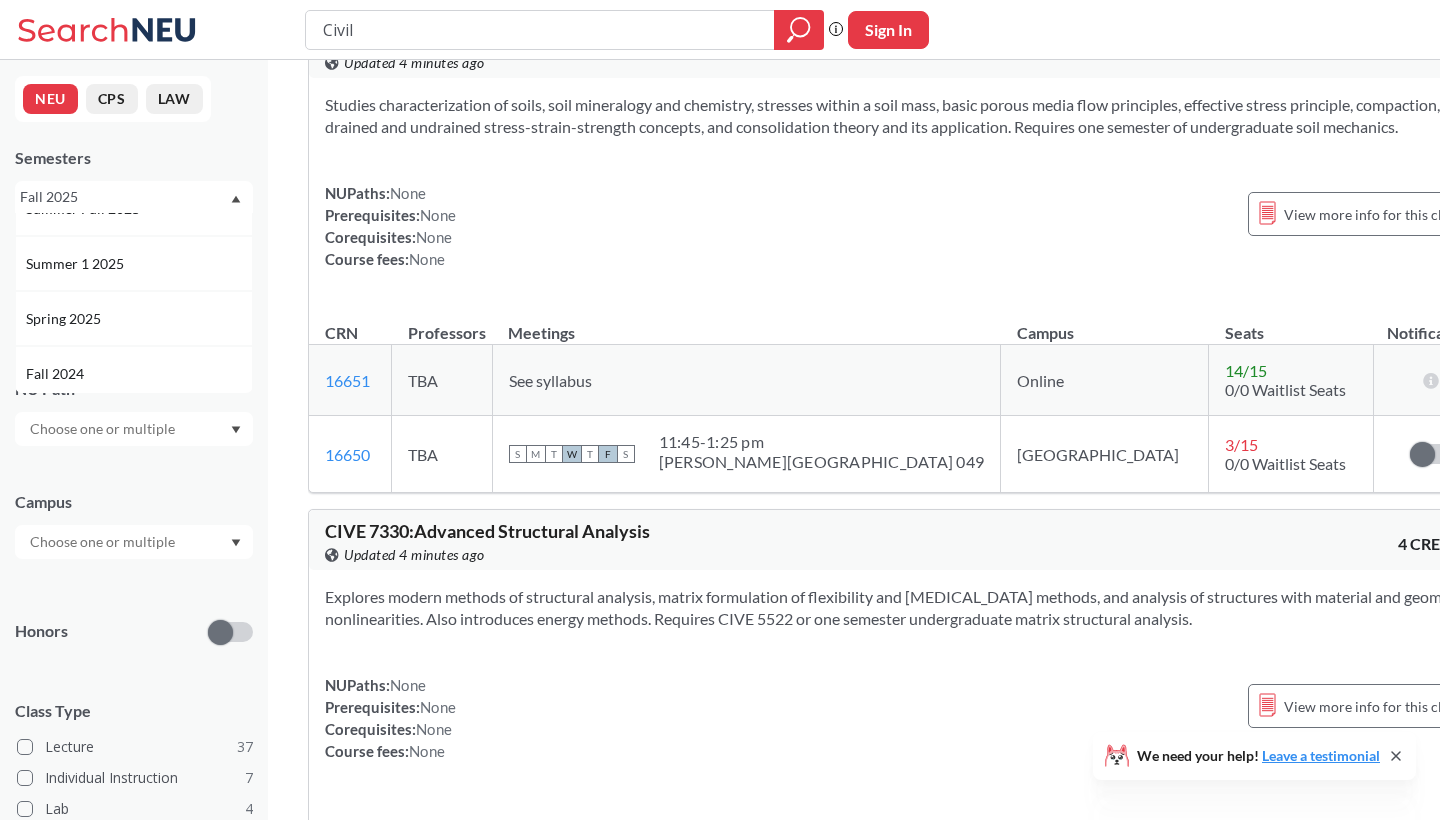 scroll, scrollTop: 159, scrollLeft: 0, axis: vertical 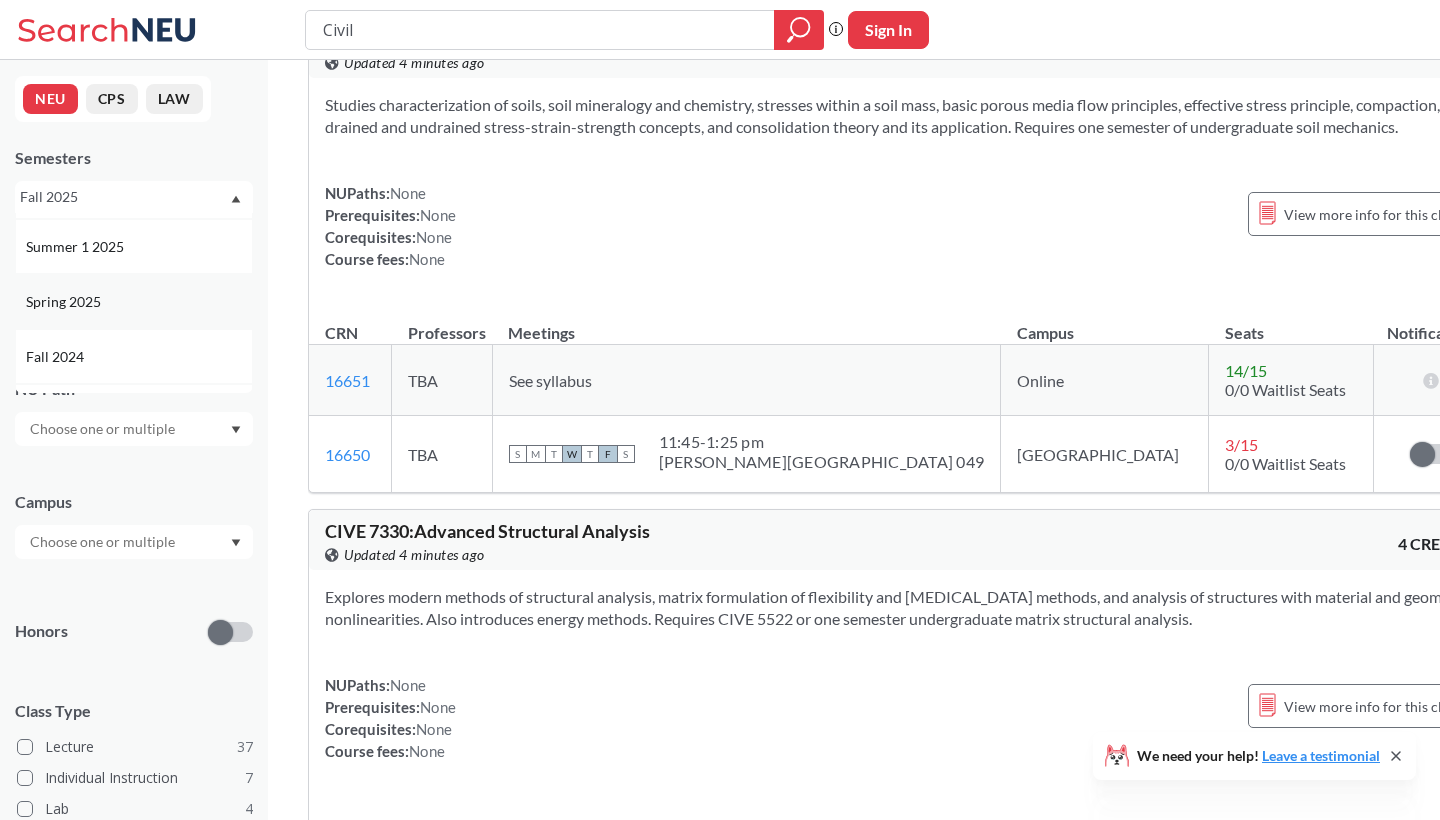click on "Spring 2025" at bounding box center (139, 302) 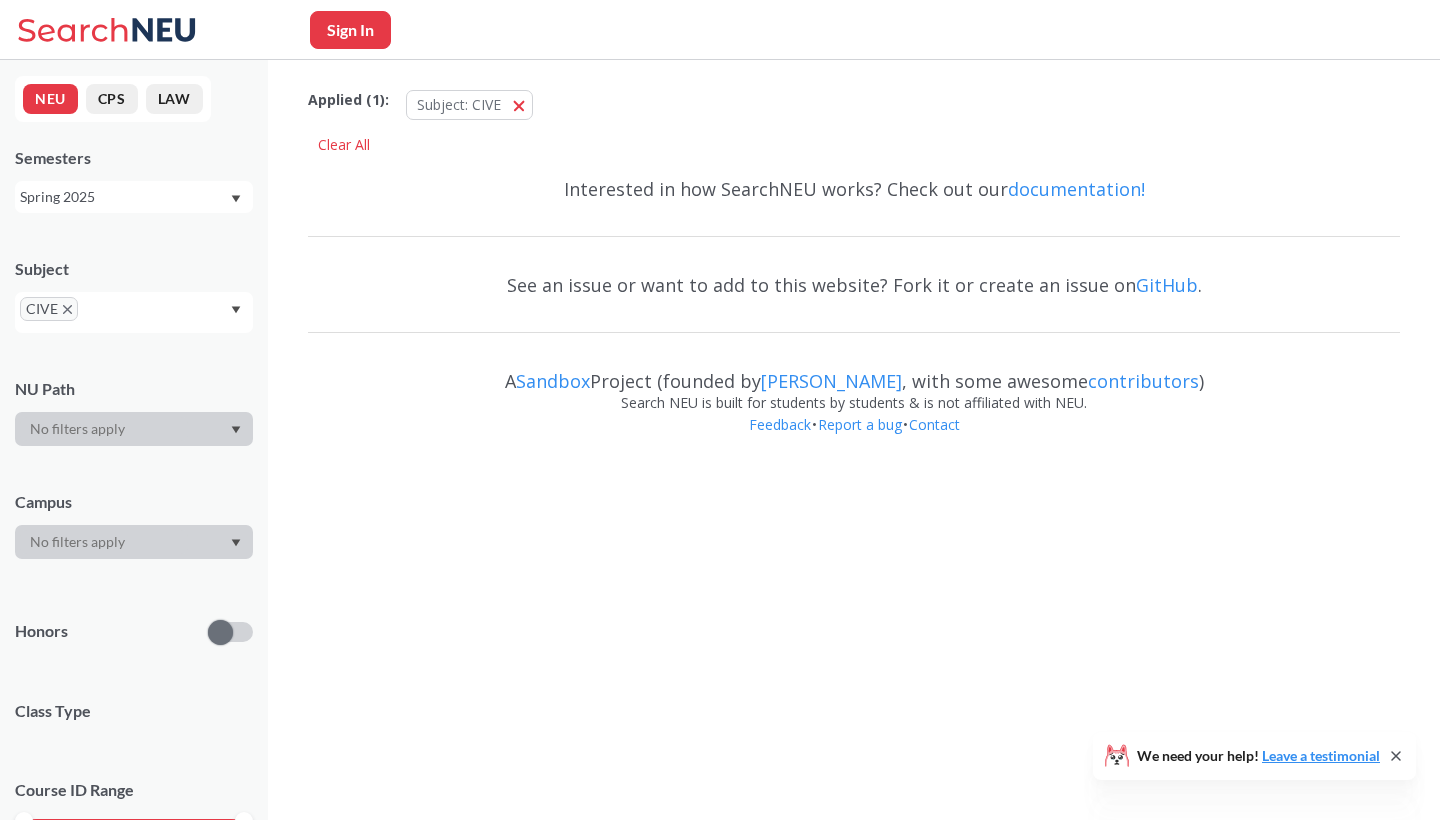 scroll, scrollTop: 0, scrollLeft: 0, axis: both 